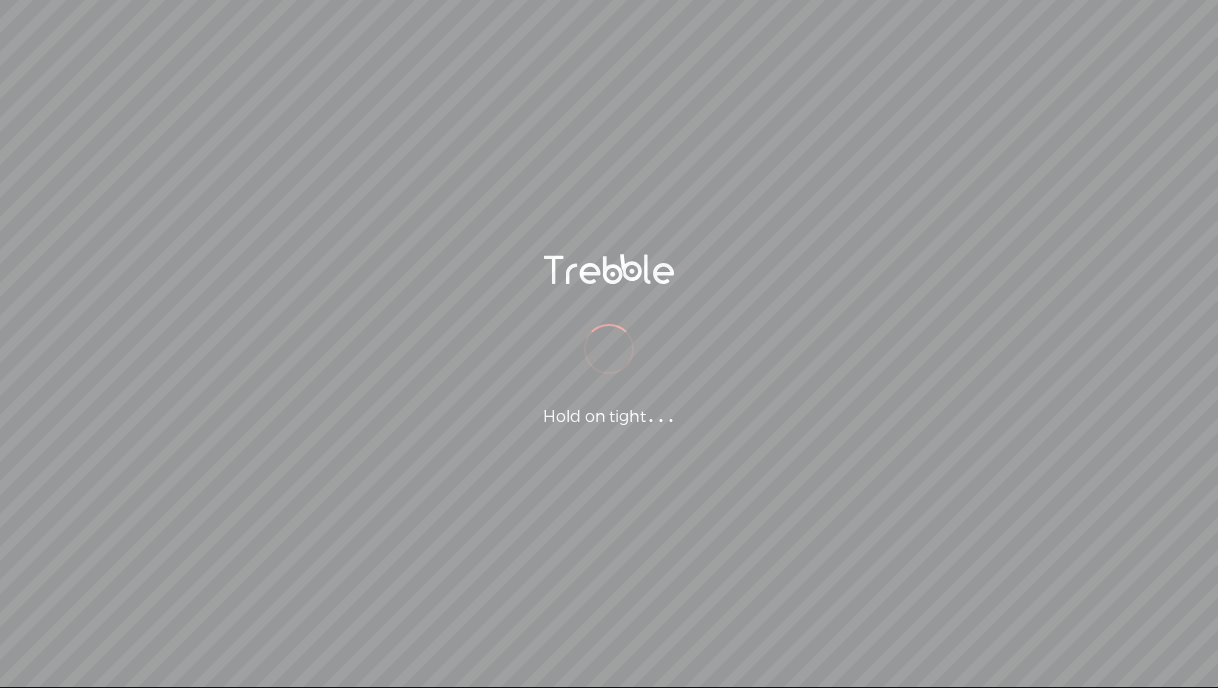 scroll, scrollTop: 0, scrollLeft: 0, axis: both 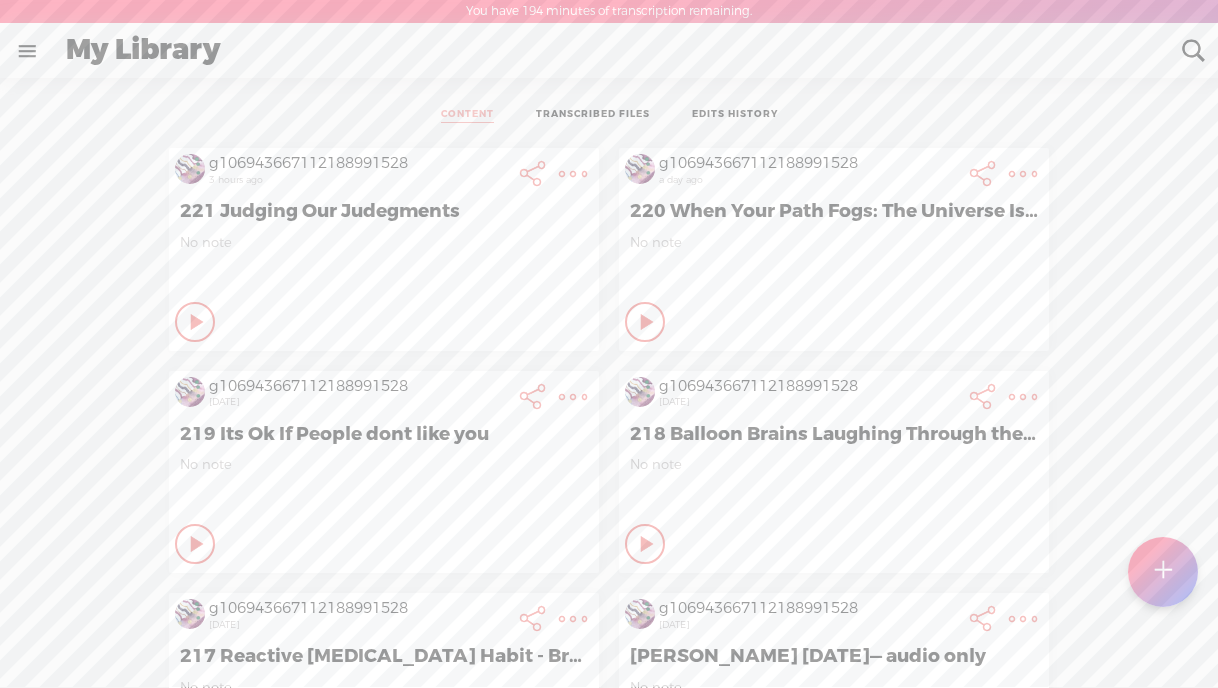 click at bounding box center [573, 174] 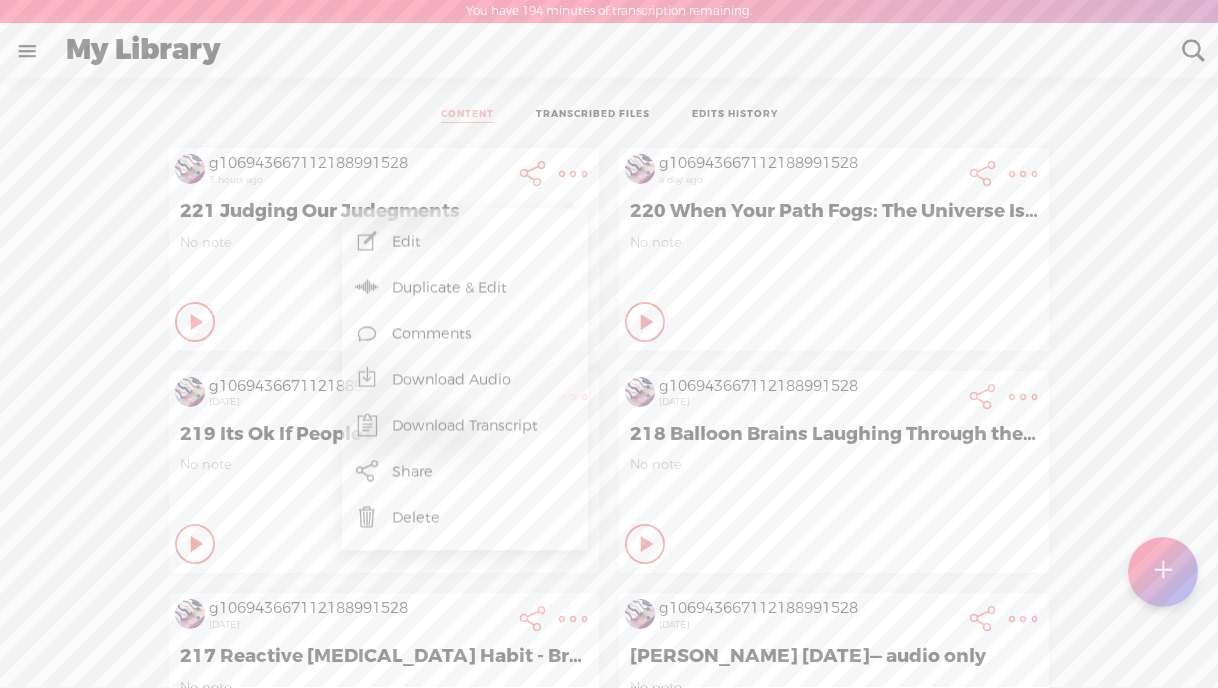 click on "Edit" at bounding box center [465, 242] 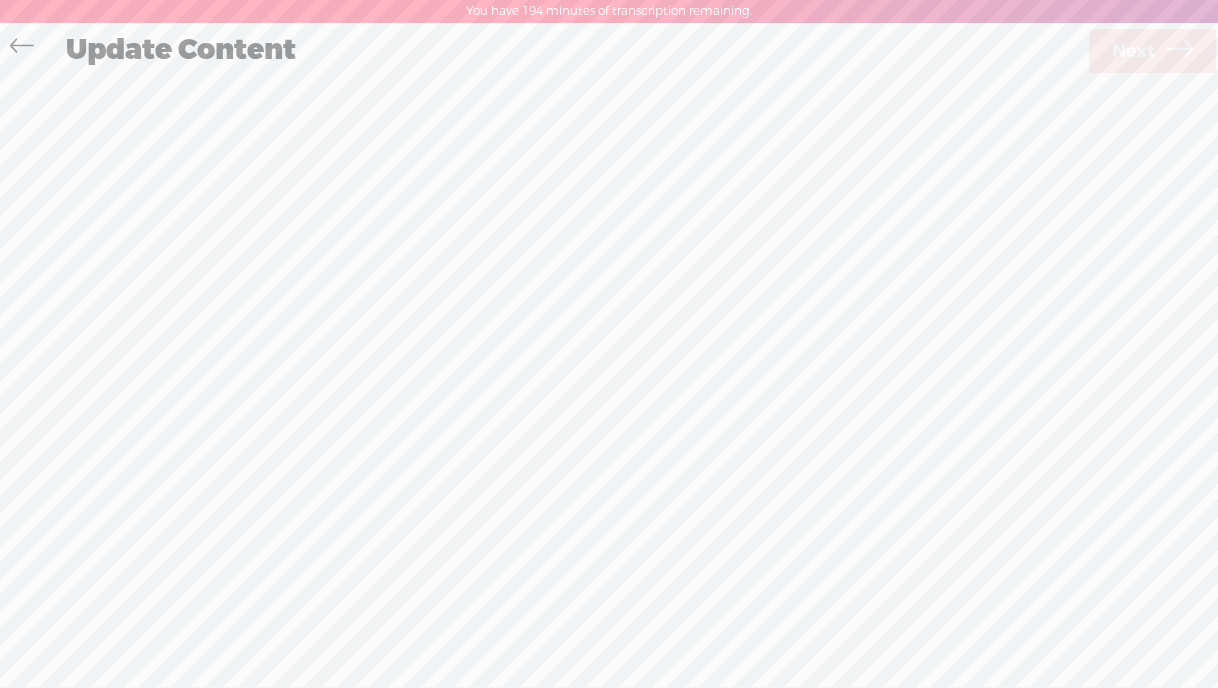 scroll, scrollTop: 1, scrollLeft: 0, axis: vertical 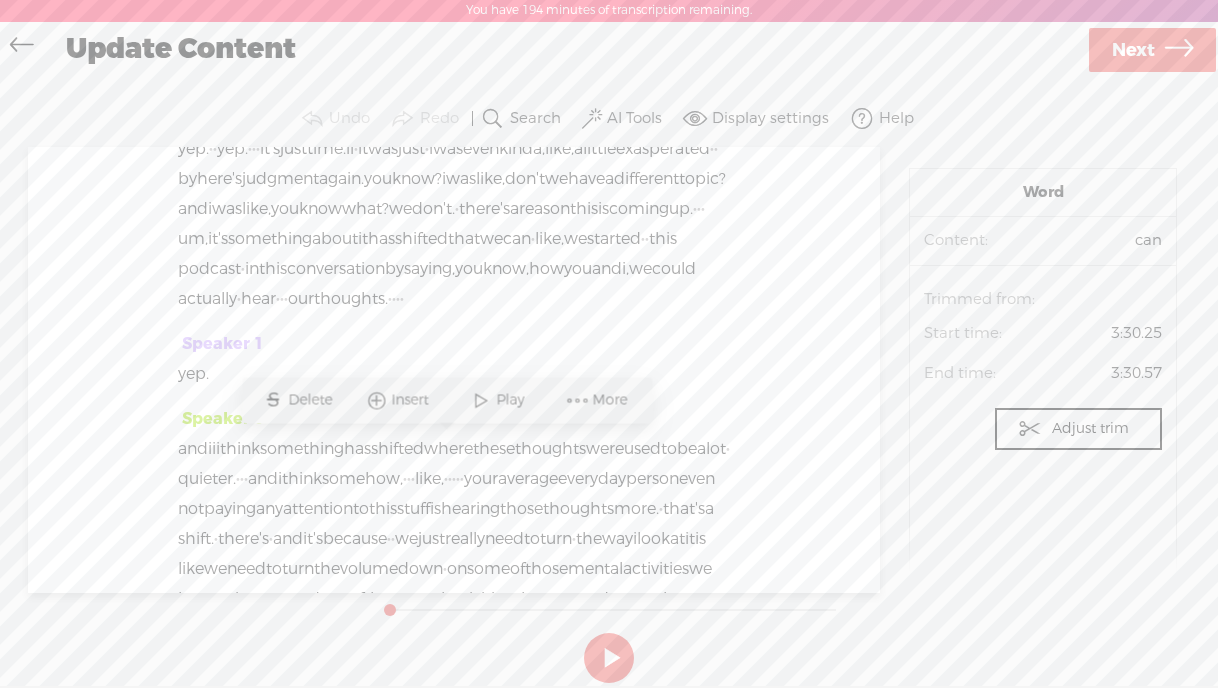 click on "Play" at bounding box center [512, 400] 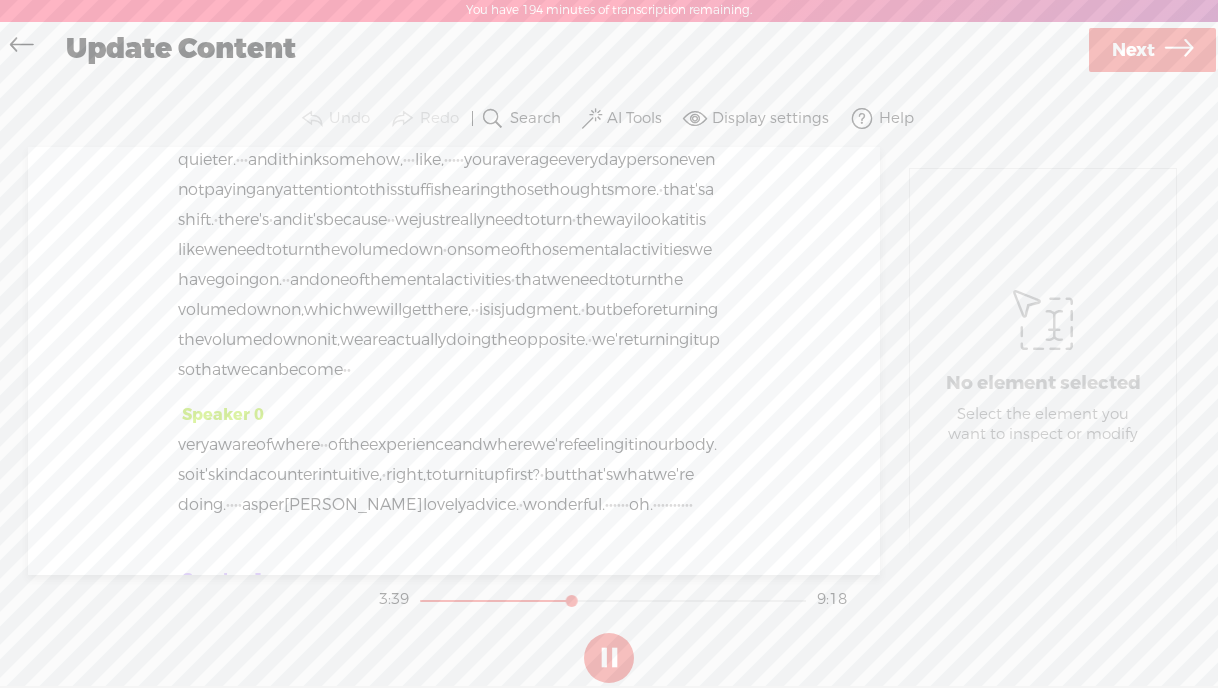 scroll, scrollTop: 2585, scrollLeft: 0, axis: vertical 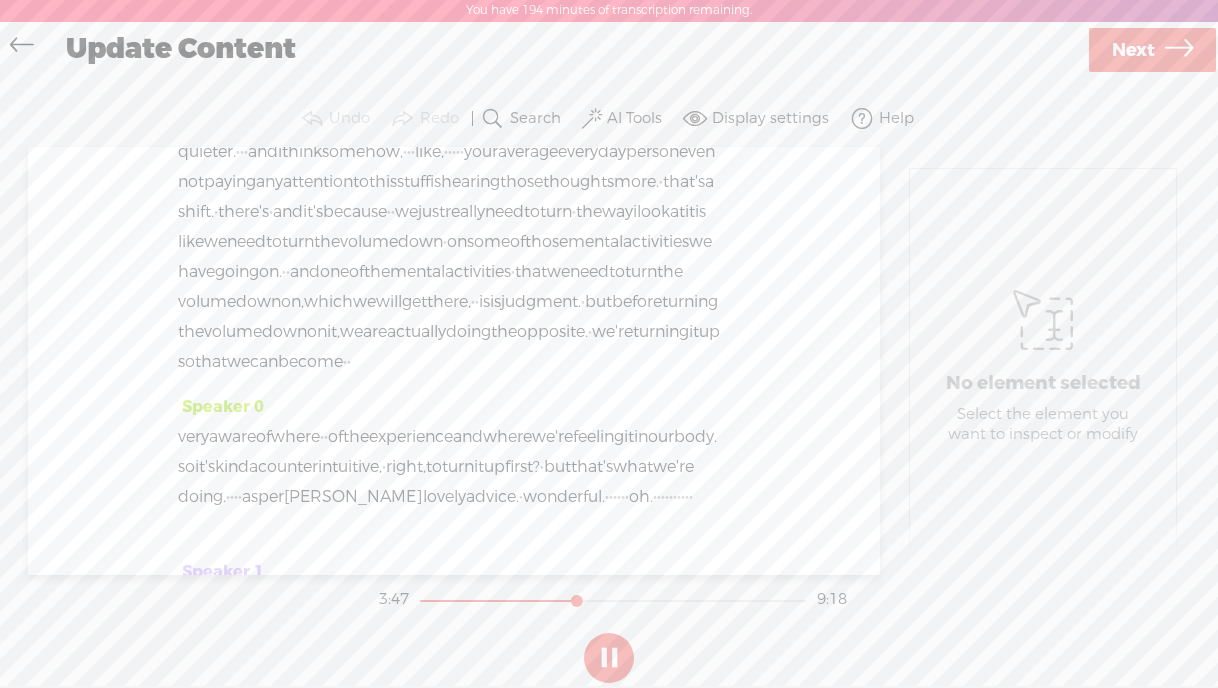 click at bounding box center (609, 658) 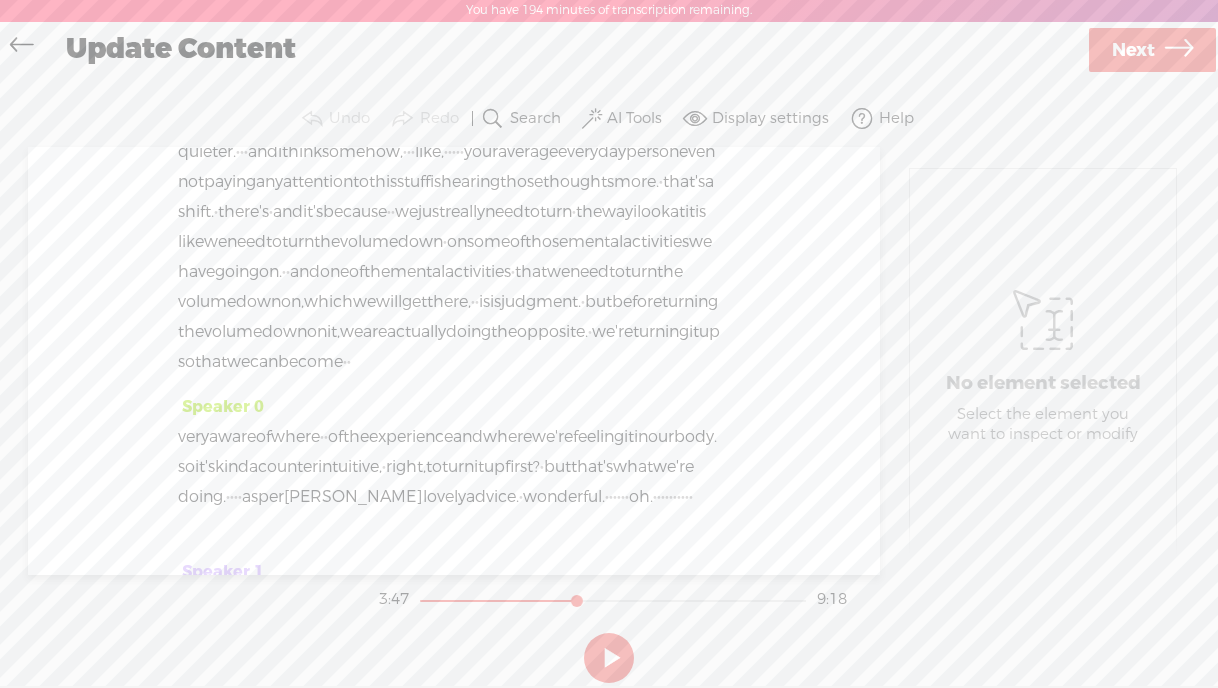 click on "voice" at bounding box center (655, -2068) 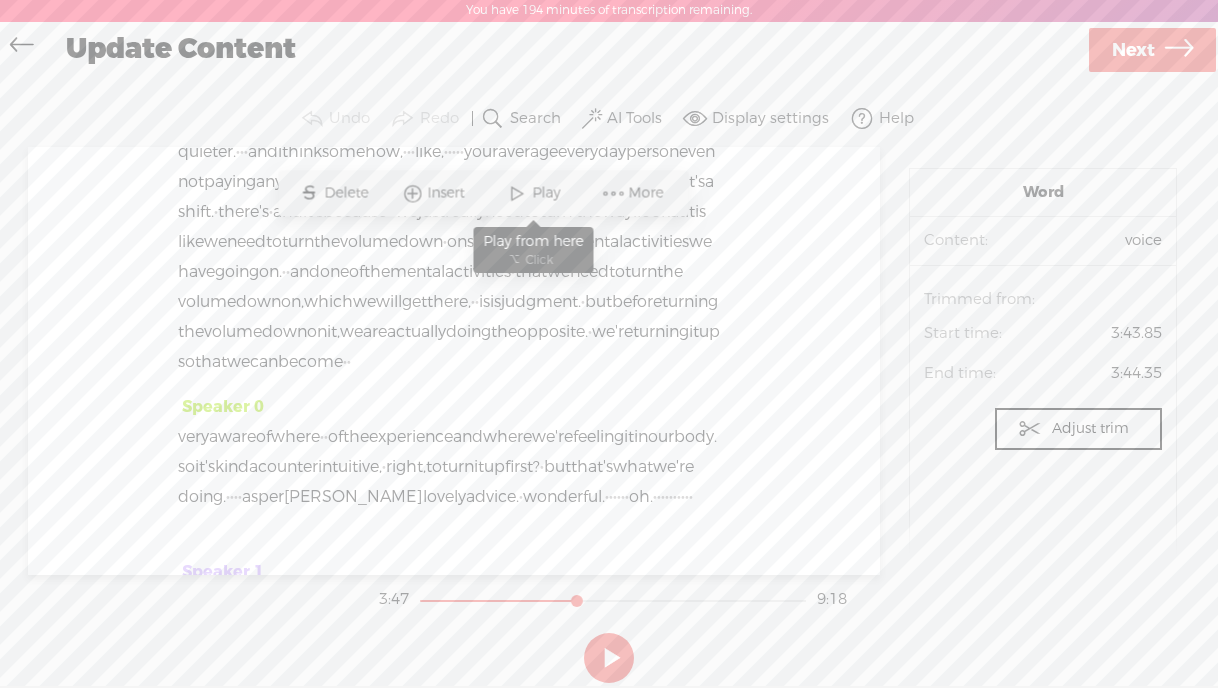 click at bounding box center (517, 193) 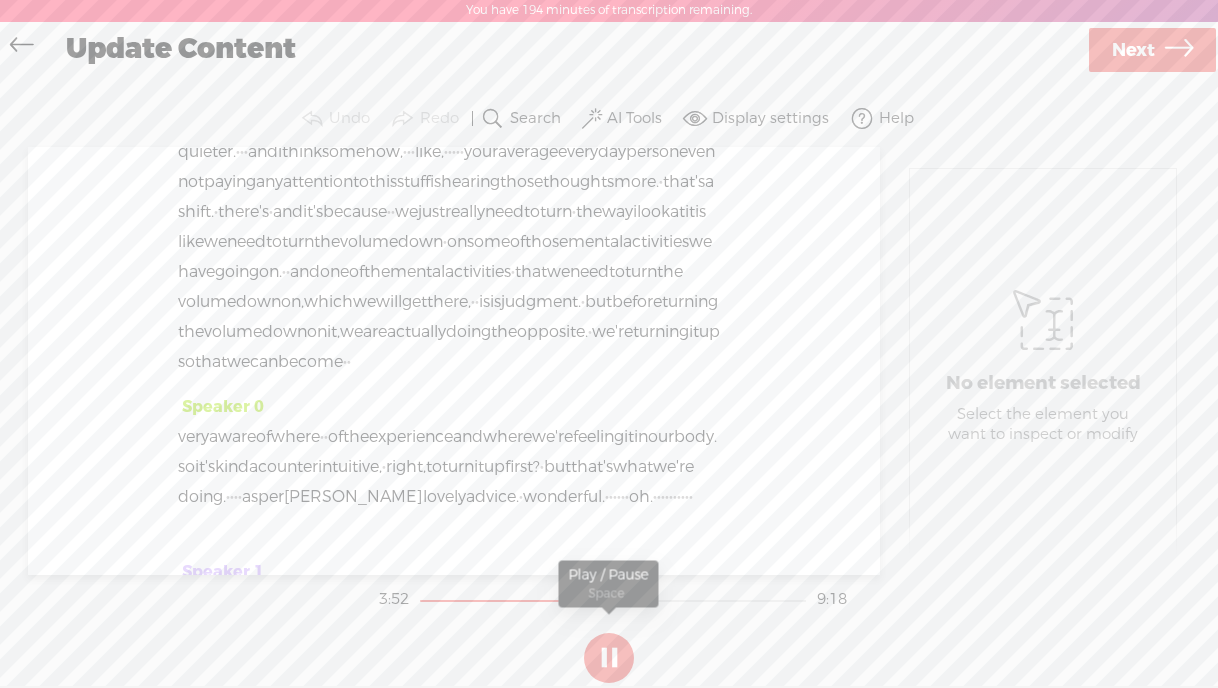 click at bounding box center (609, 658) 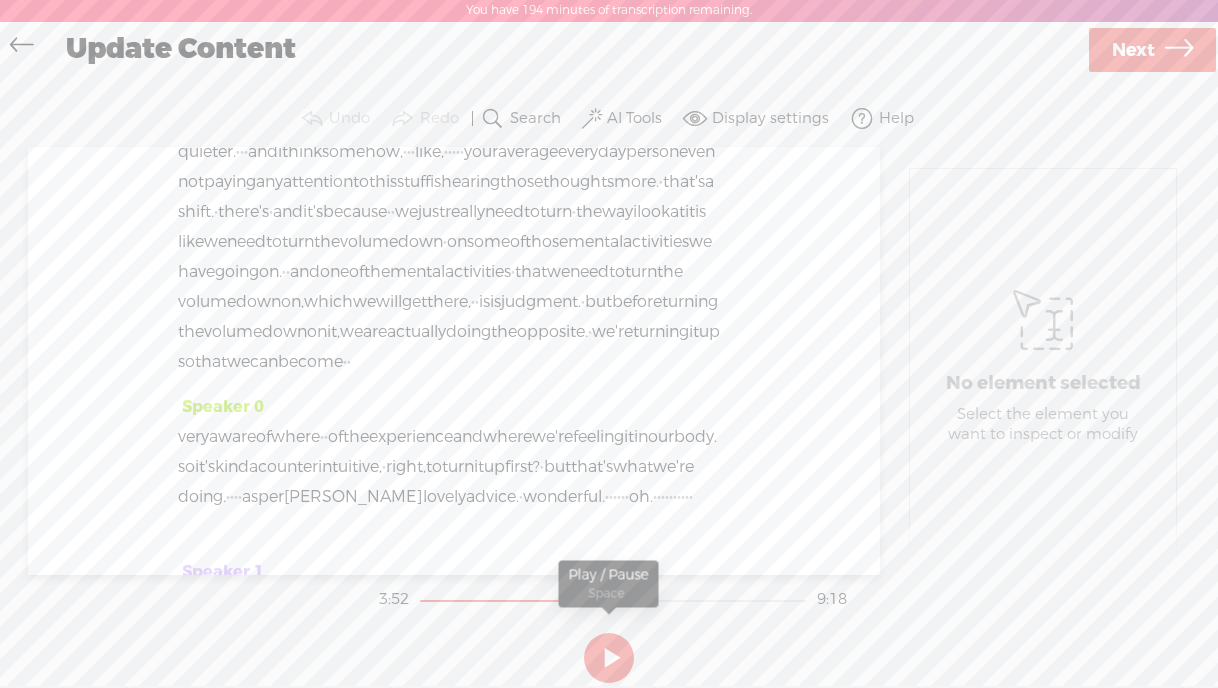 click at bounding box center (609, 658) 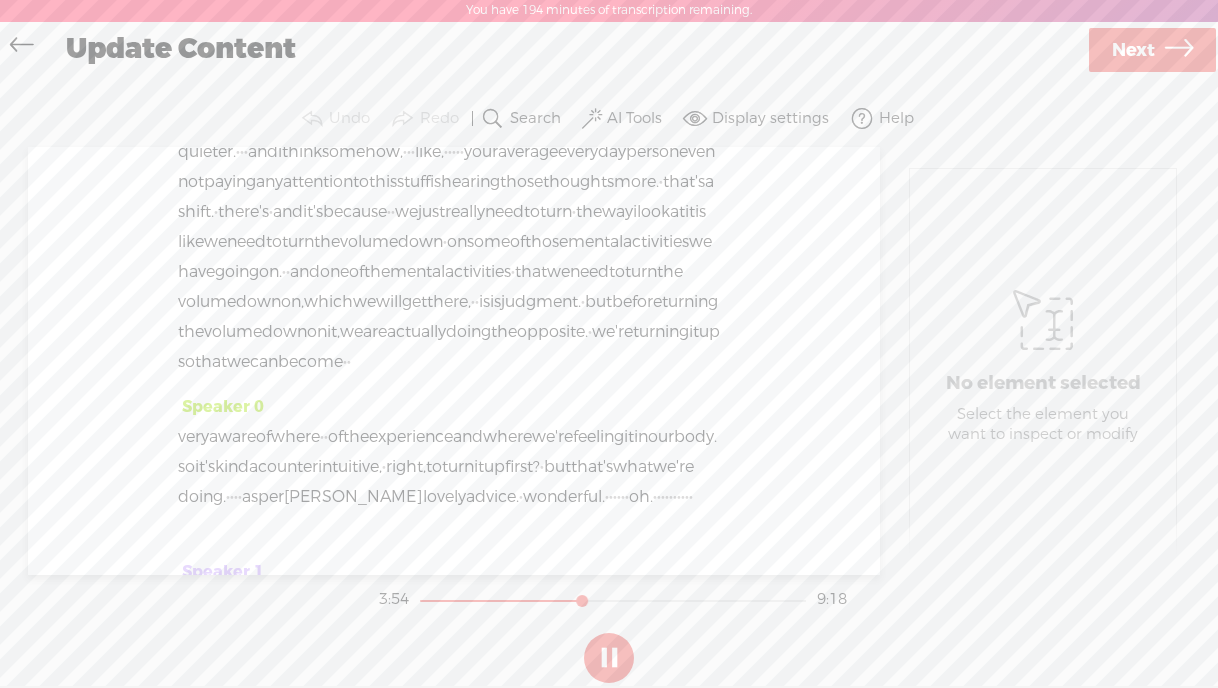 click at bounding box center (609, 658) 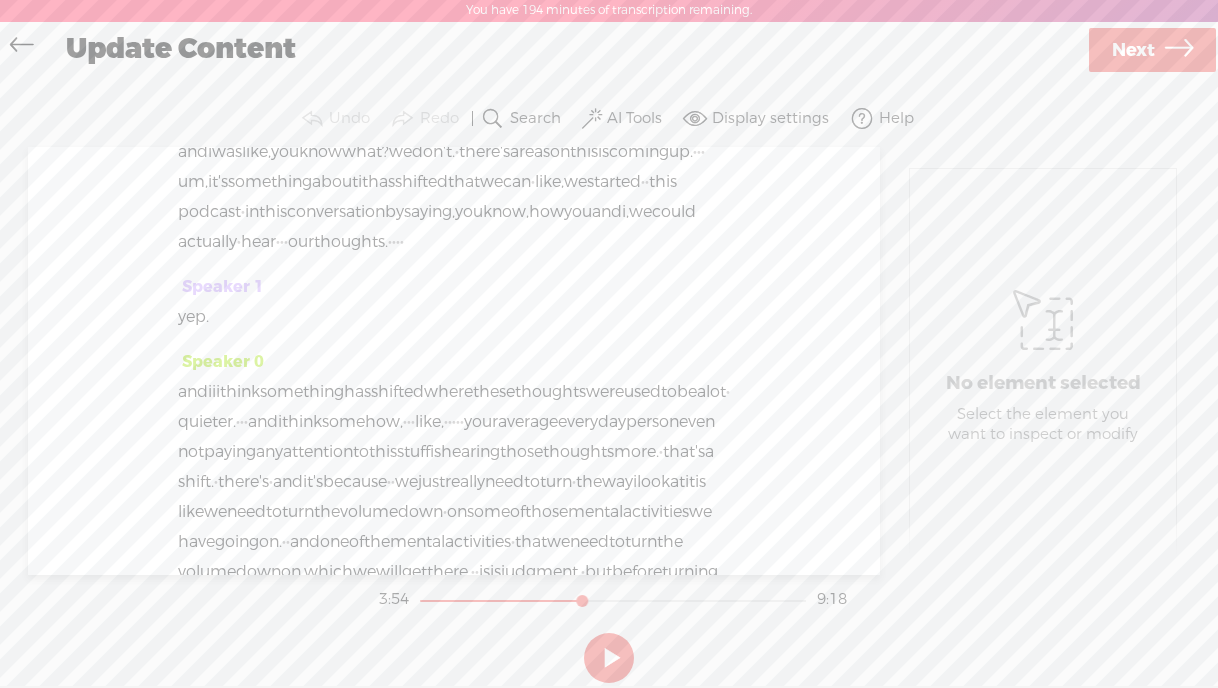 drag, startPoint x: 530, startPoint y: 242, endPoint x: 530, endPoint y: 265, distance: 23 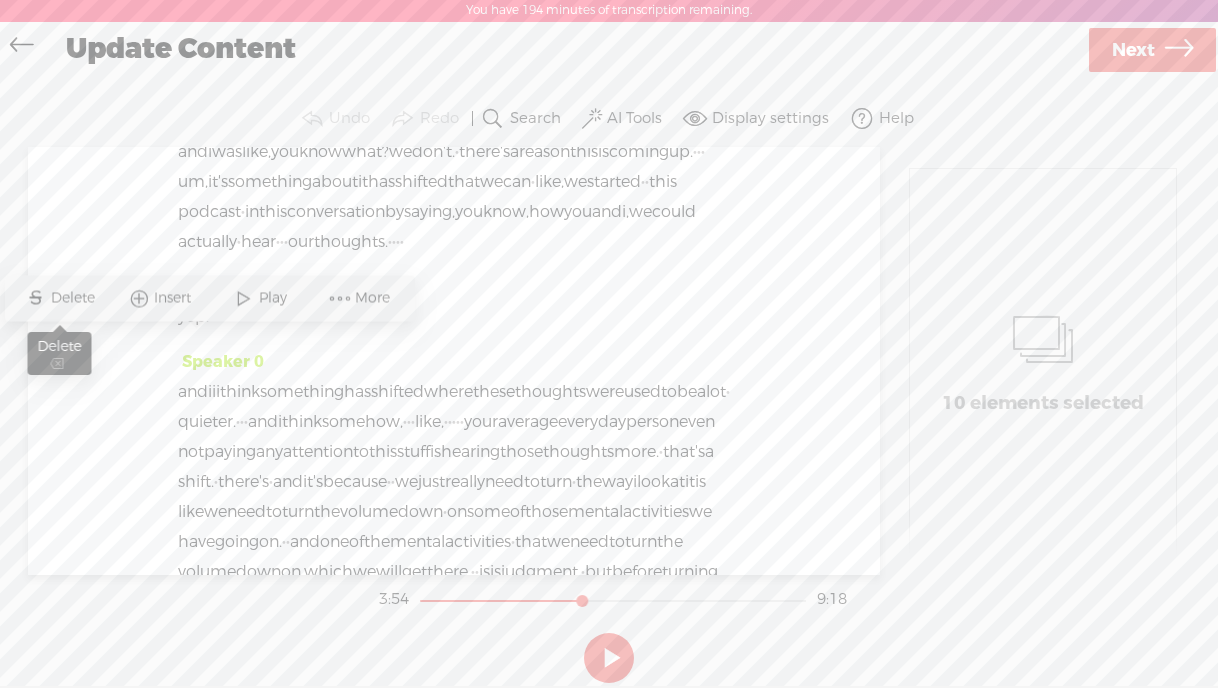 click on "Delete" at bounding box center (75, 298) 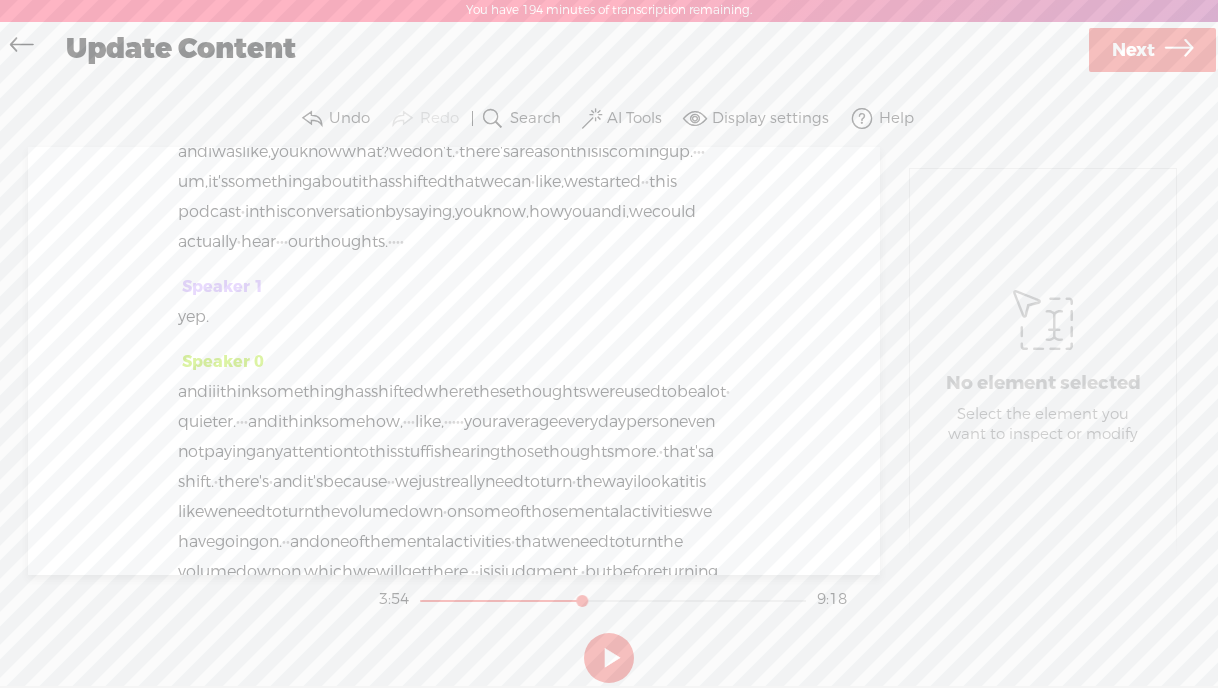 scroll, scrollTop: 4925, scrollLeft: 0, axis: vertical 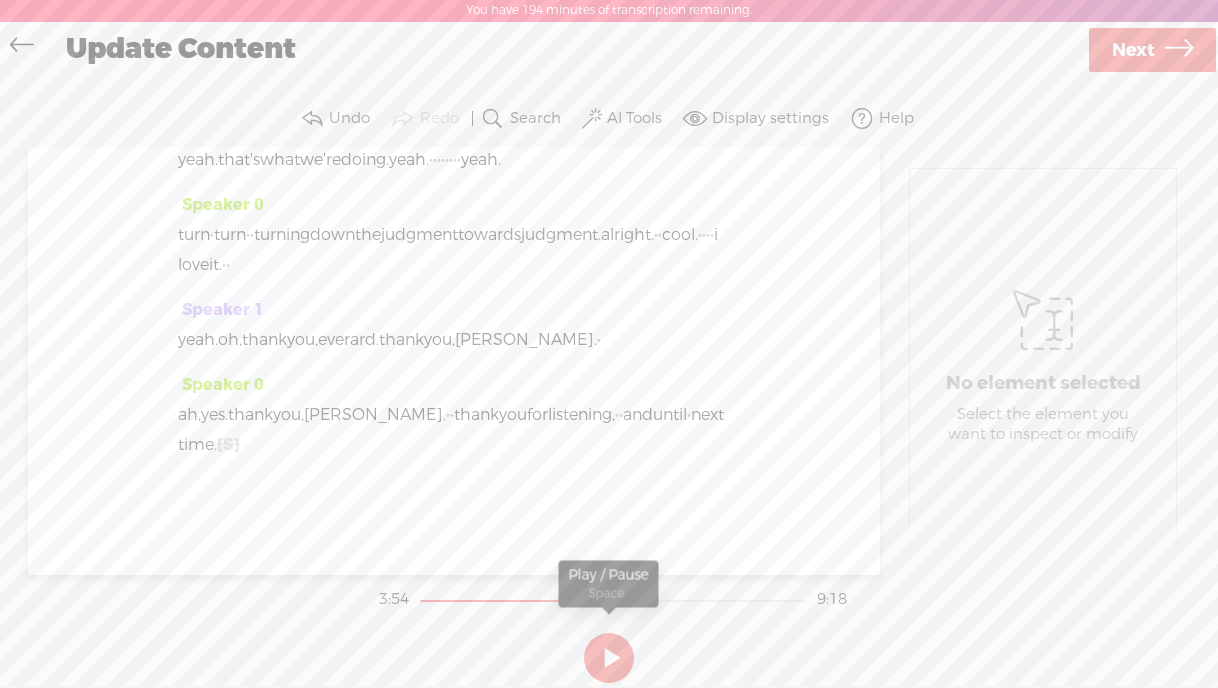 click at bounding box center (609, 658) 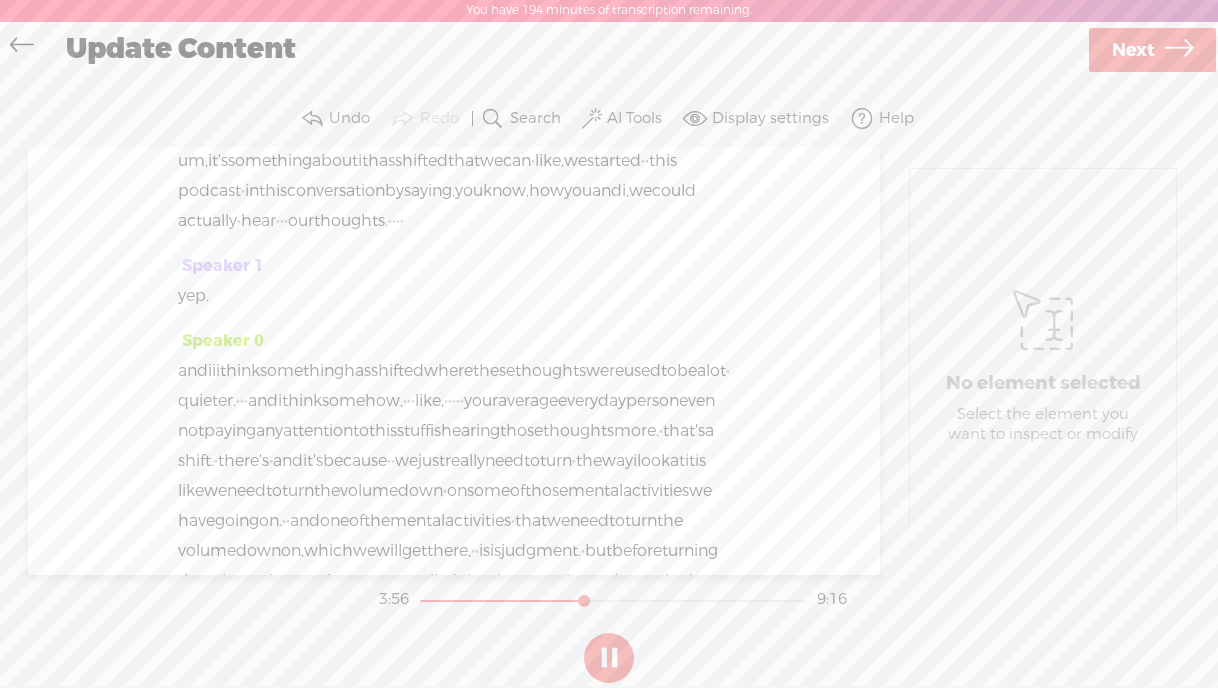 scroll, scrollTop: 2602, scrollLeft: 0, axis: vertical 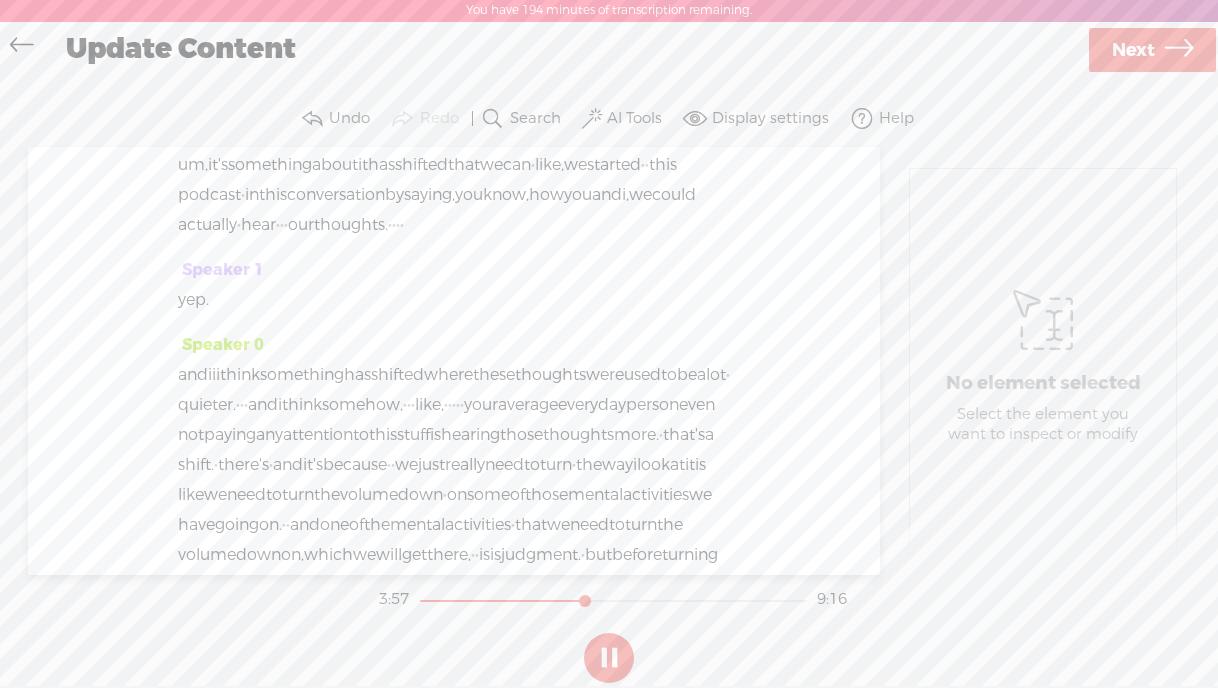 click at bounding box center (609, 658) 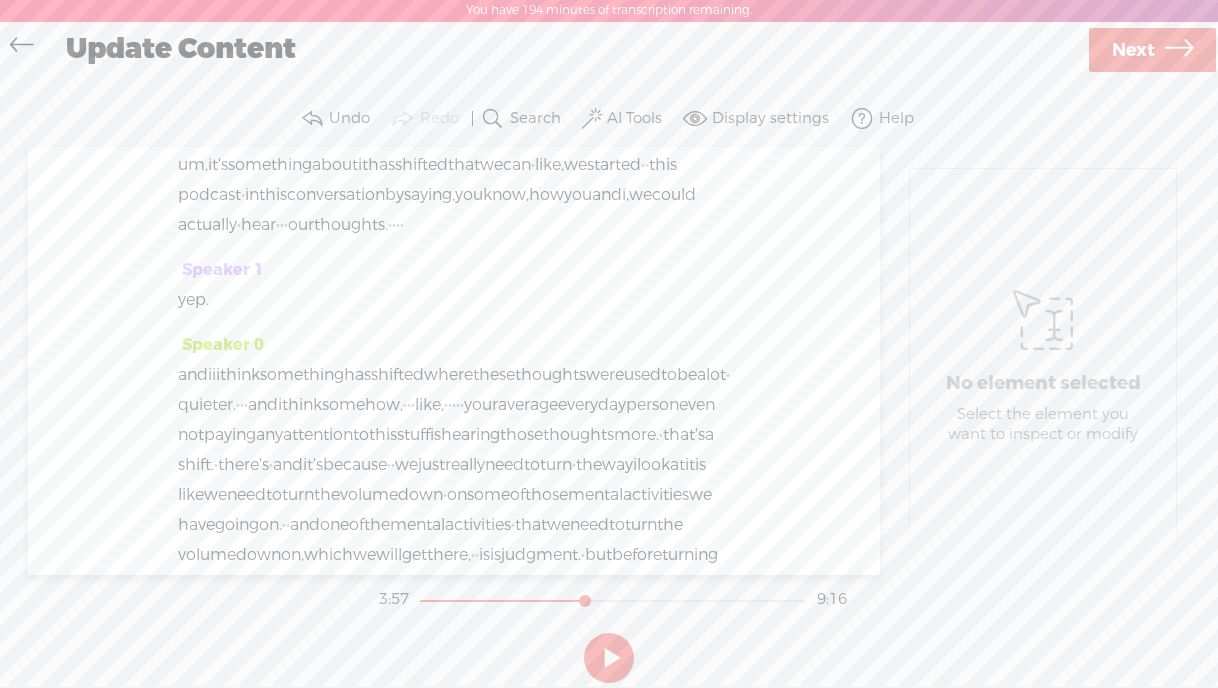 click on "along" at bounding box center (199, -2085) 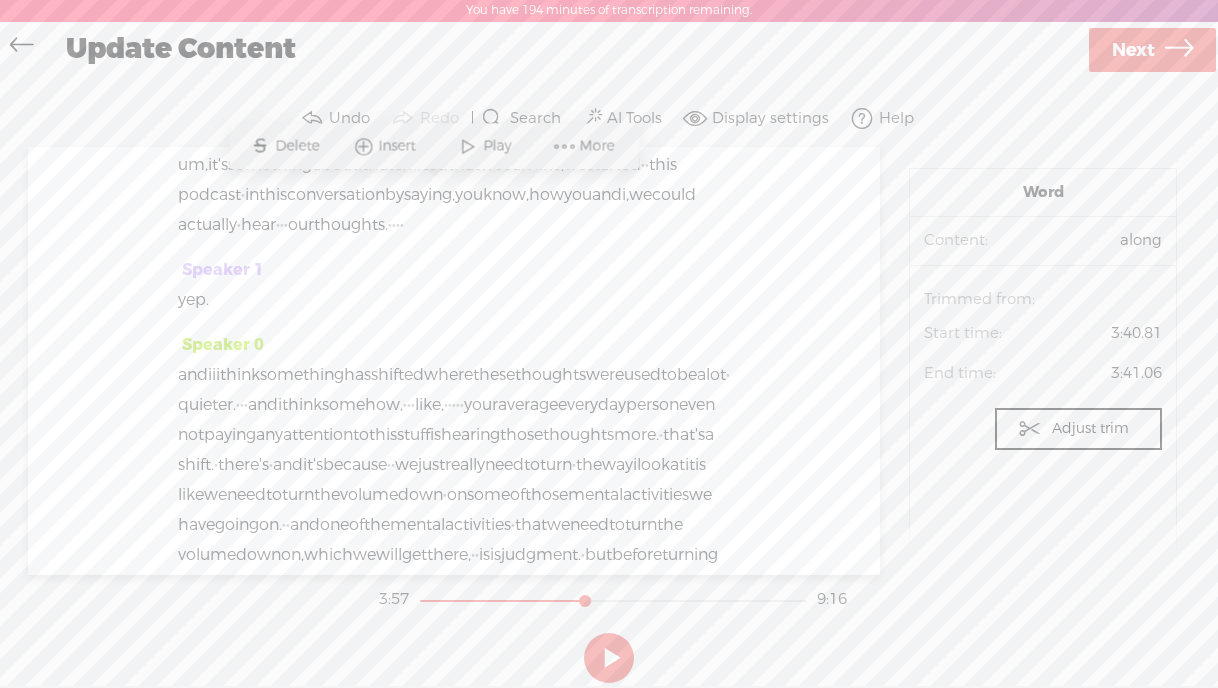 click on "hear" at bounding box center [552, -2085] 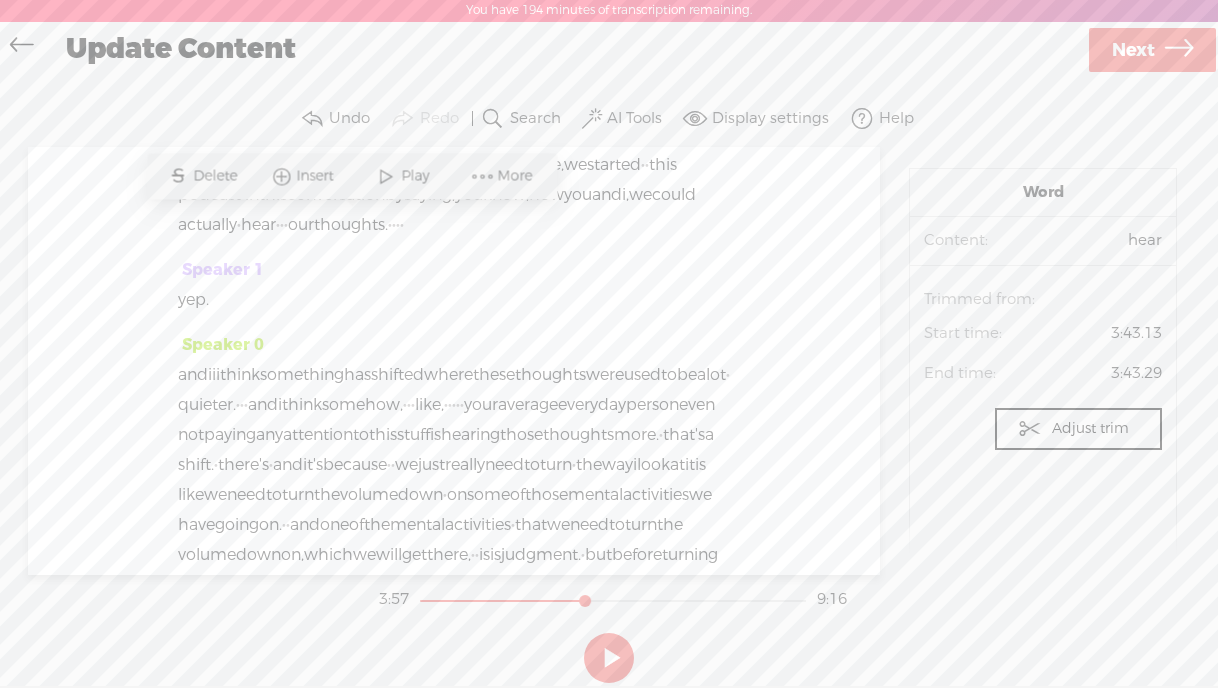click on "Play" at bounding box center [417, 176] 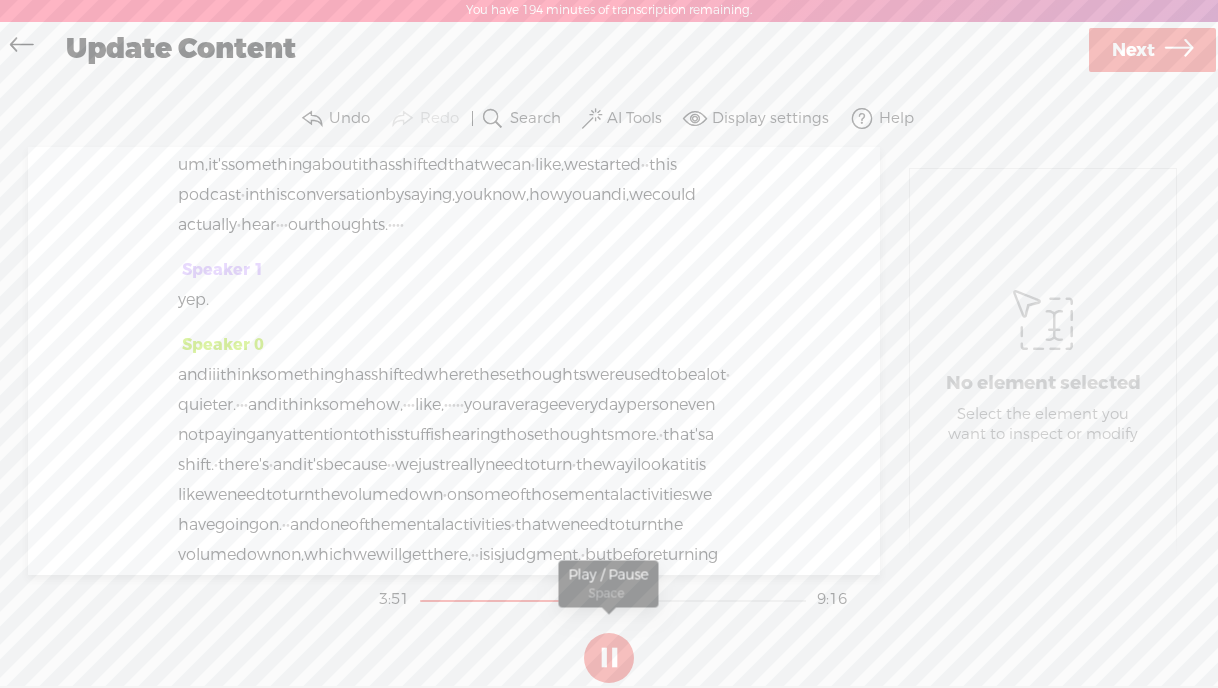 click at bounding box center [609, 658] 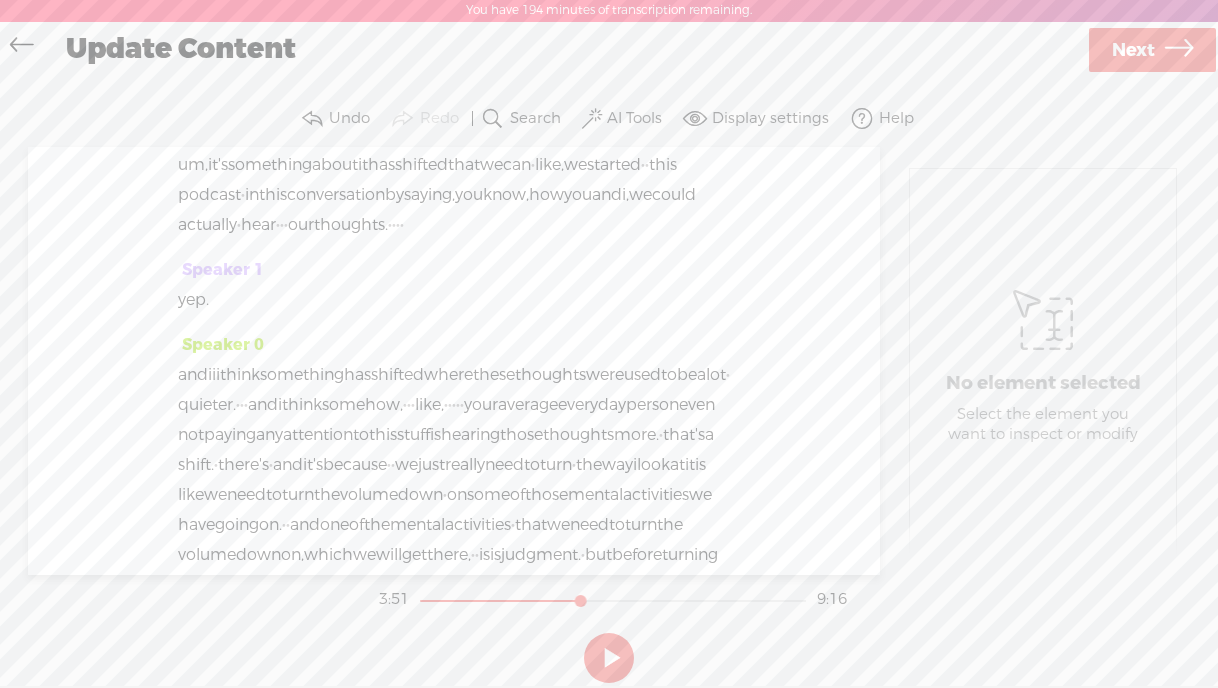 click on "until" at bounding box center (432, -1980) 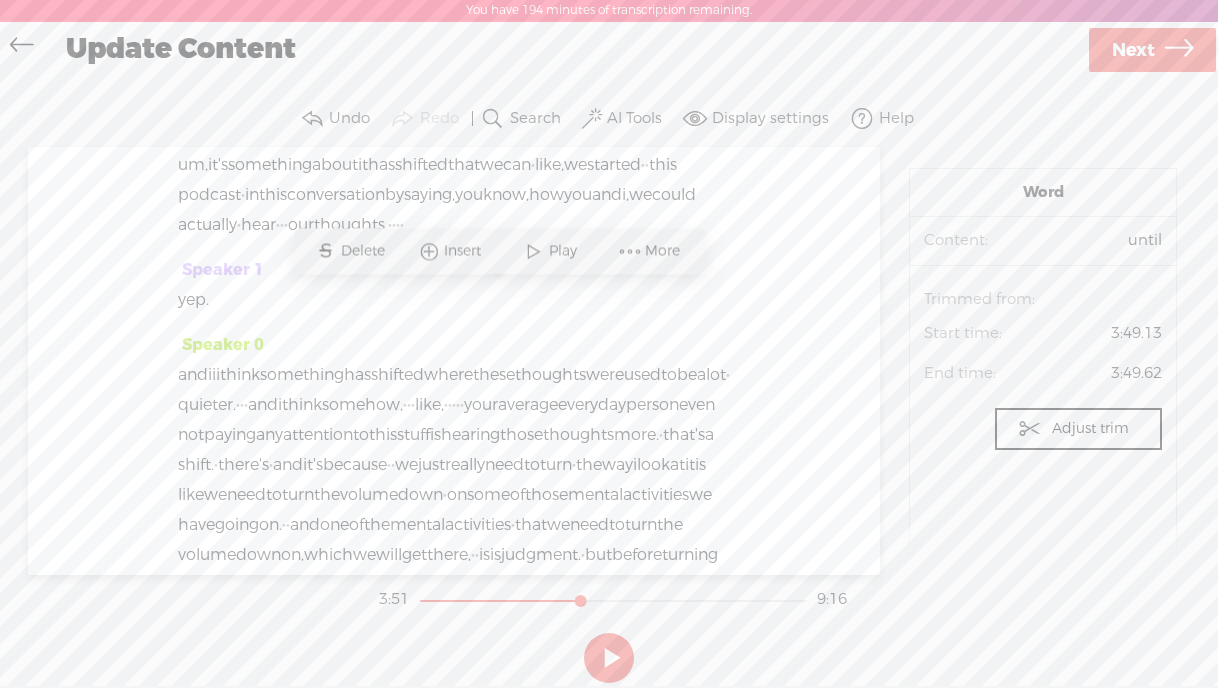 click on "until" at bounding box center [432, -1980] 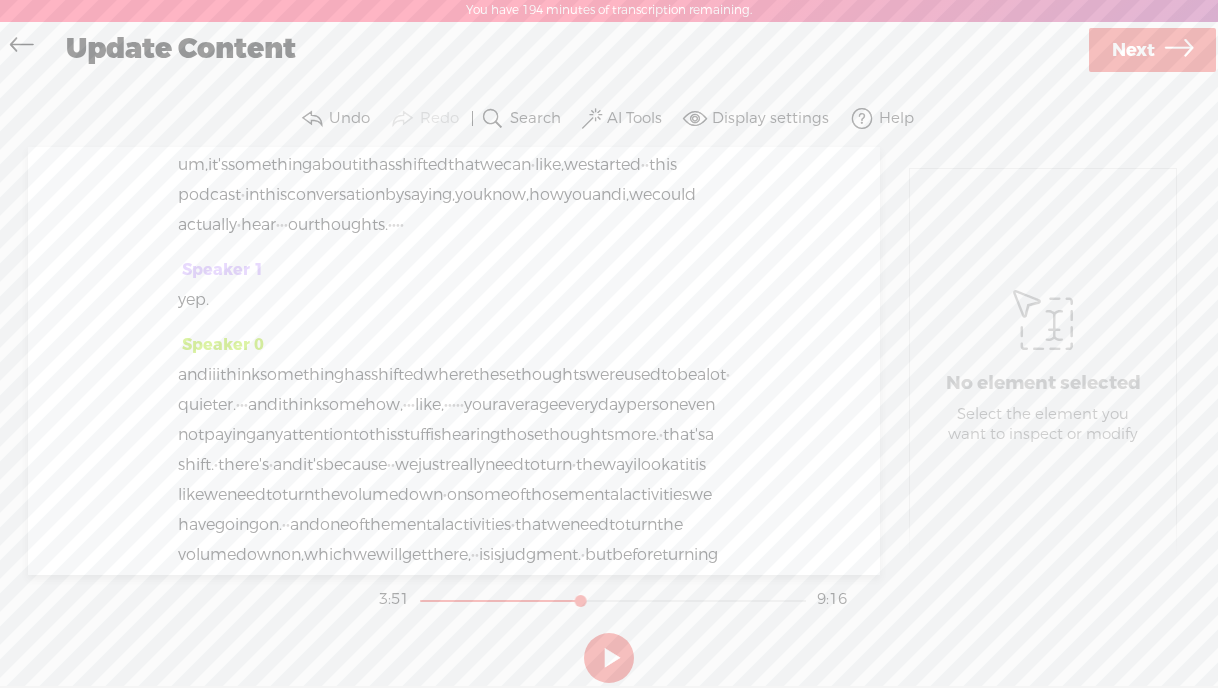 click on "you" at bounding box center (215, -1980) 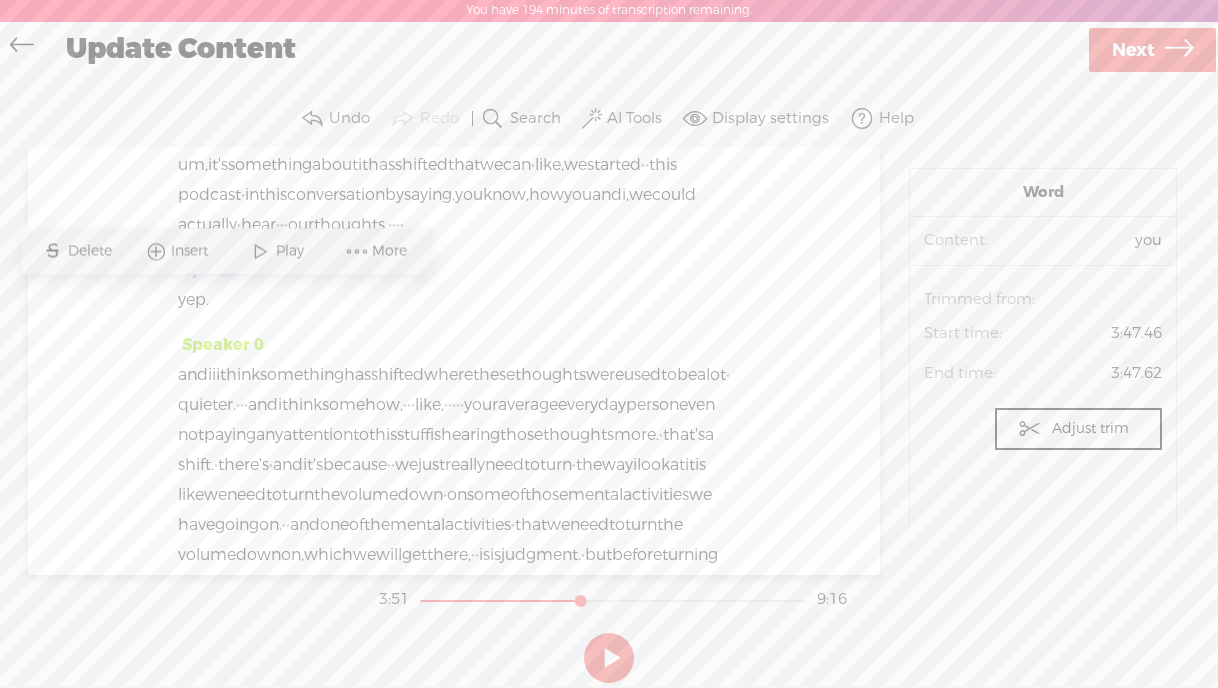 click on "Play" at bounding box center [292, 251] 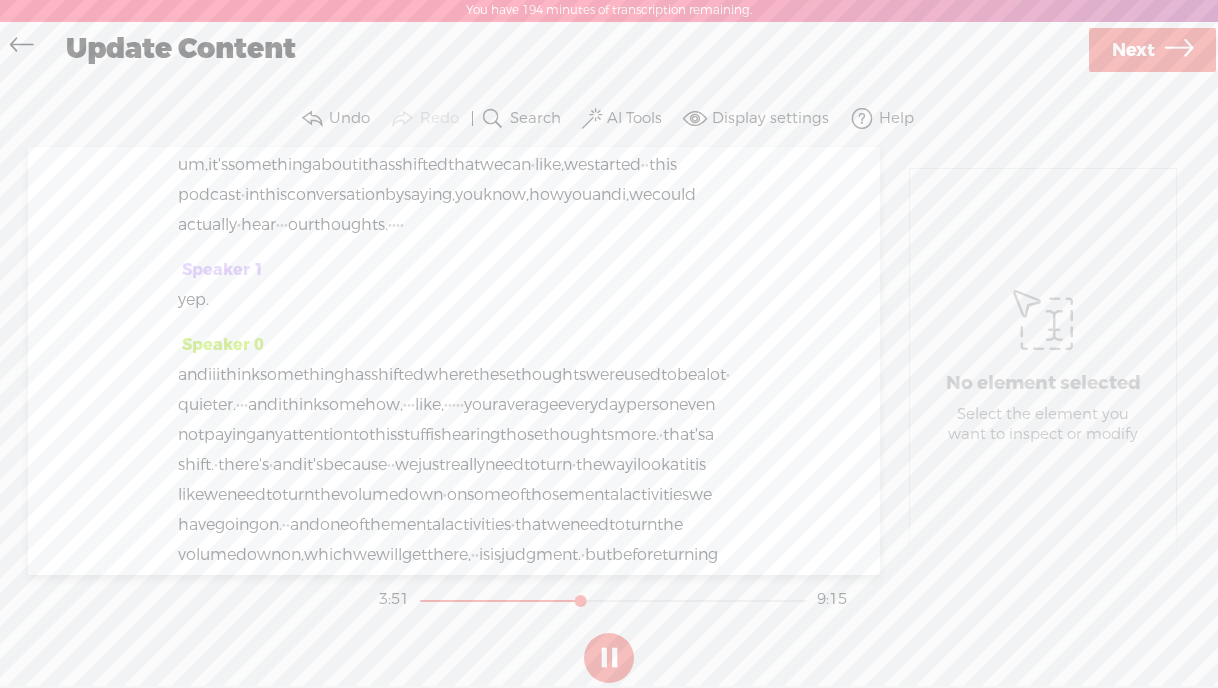 click at bounding box center [609, 658] 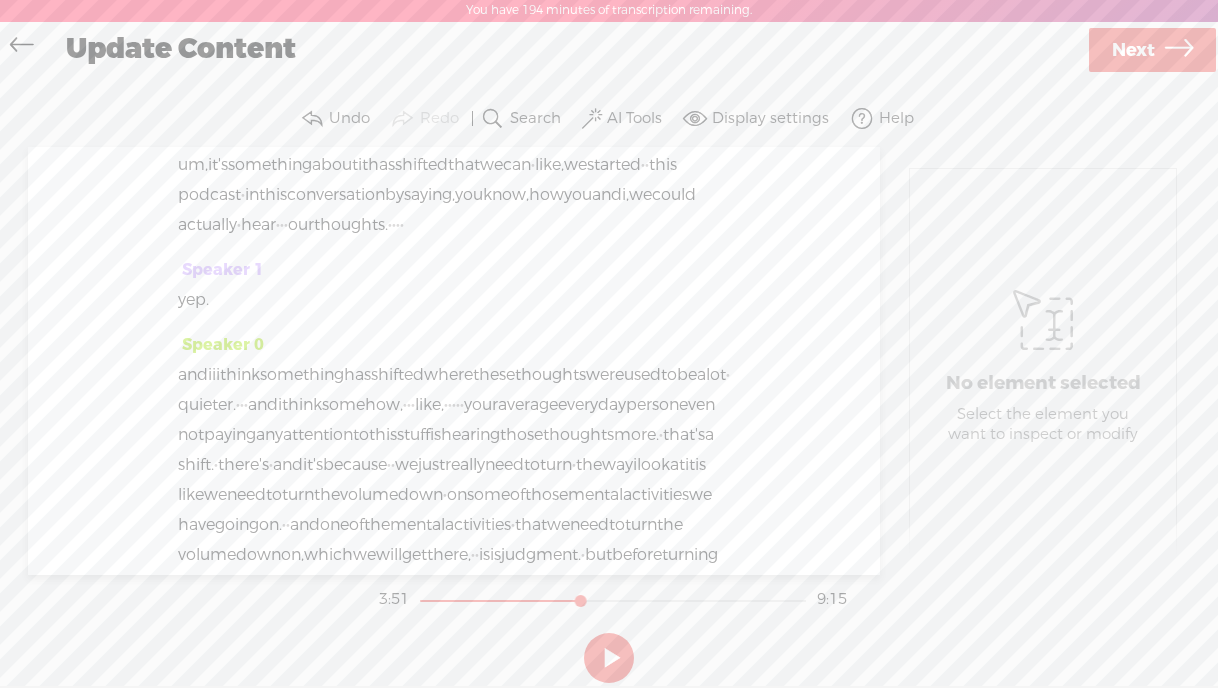 click on "Next" at bounding box center (1133, 50) 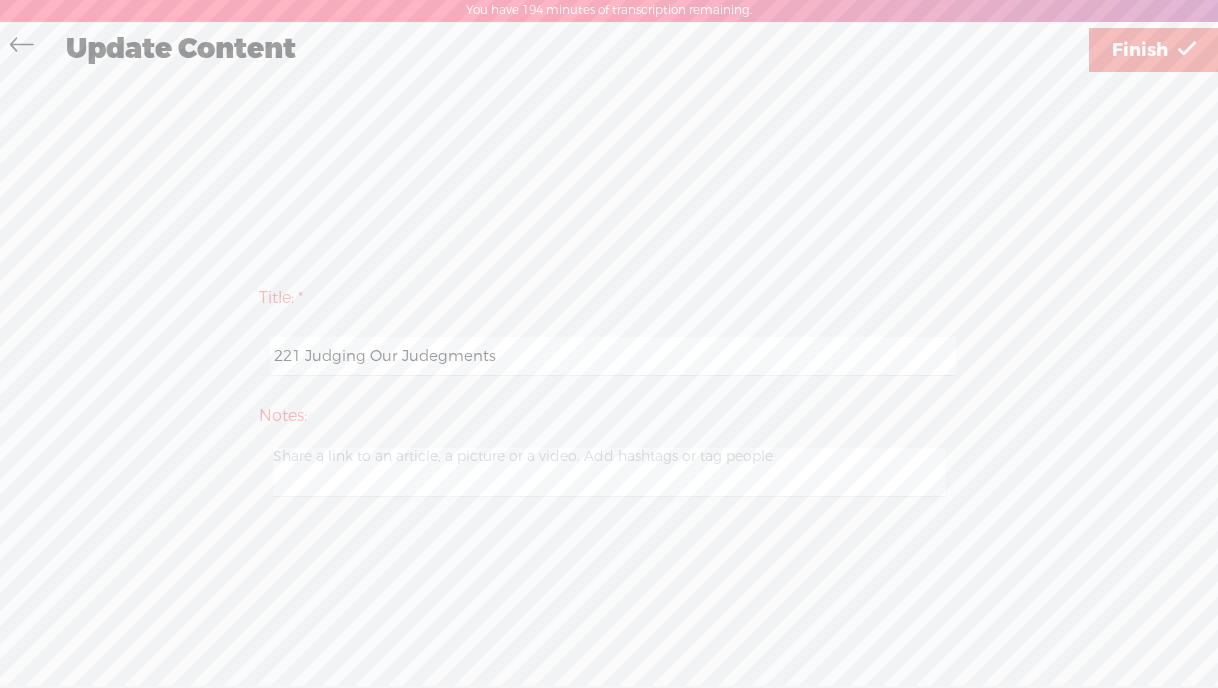 drag, startPoint x: 305, startPoint y: 354, endPoint x: 566, endPoint y: 353, distance: 261.00192 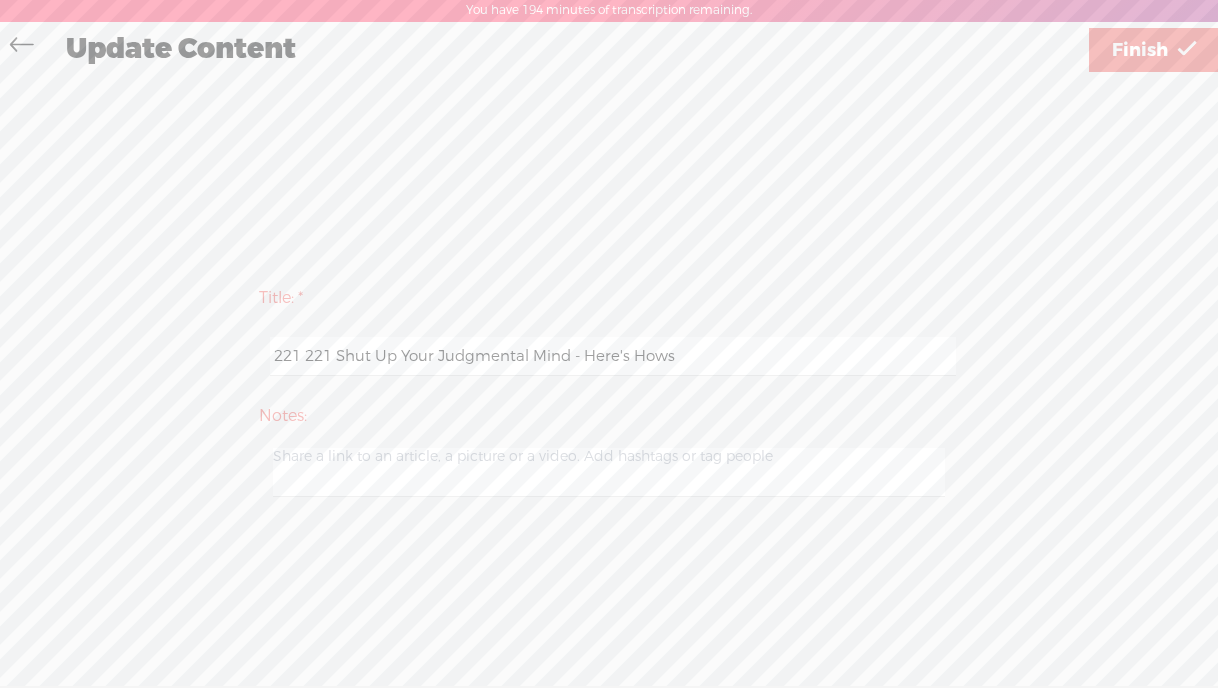 type on "221 221 Shut Up Your Judgmental Mind - Here's Hows" 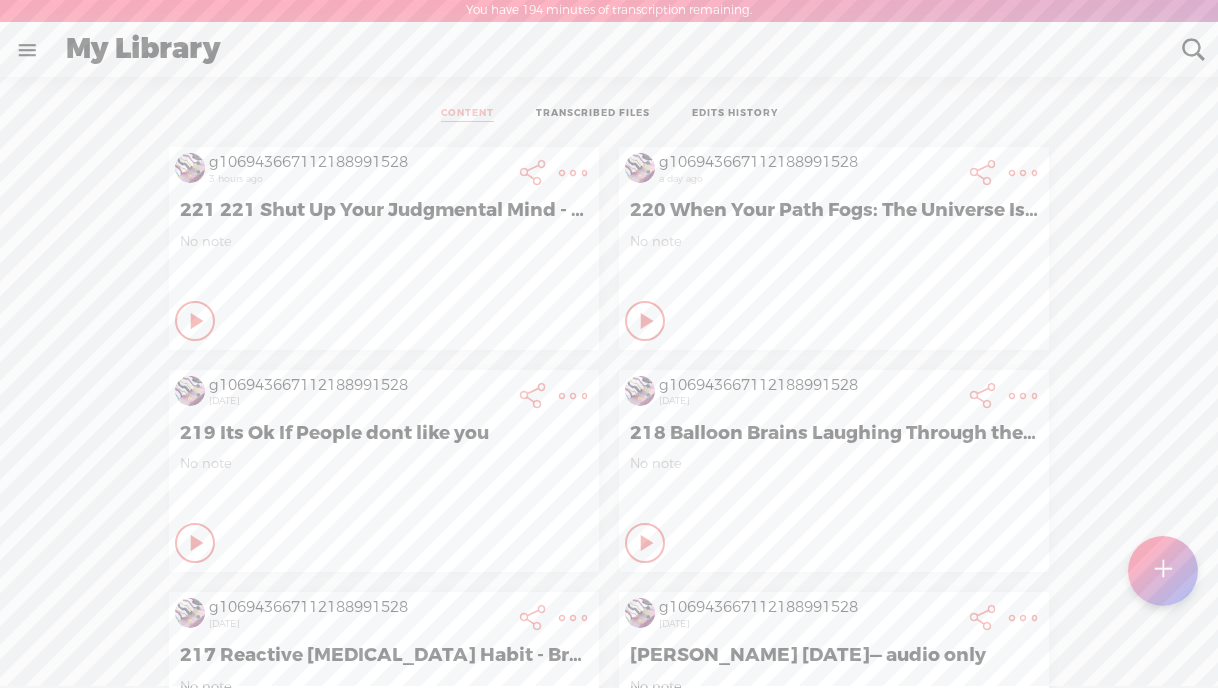 click at bounding box center [573, 173] 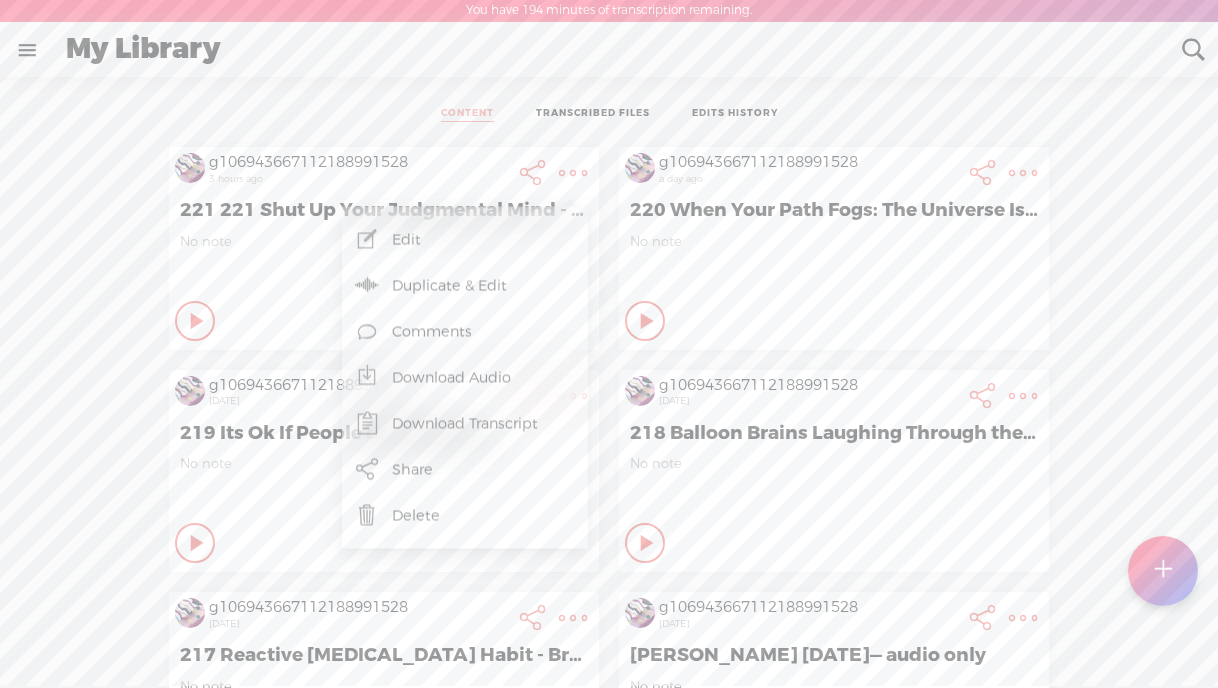 click on "Download Audio" at bounding box center [465, 378] 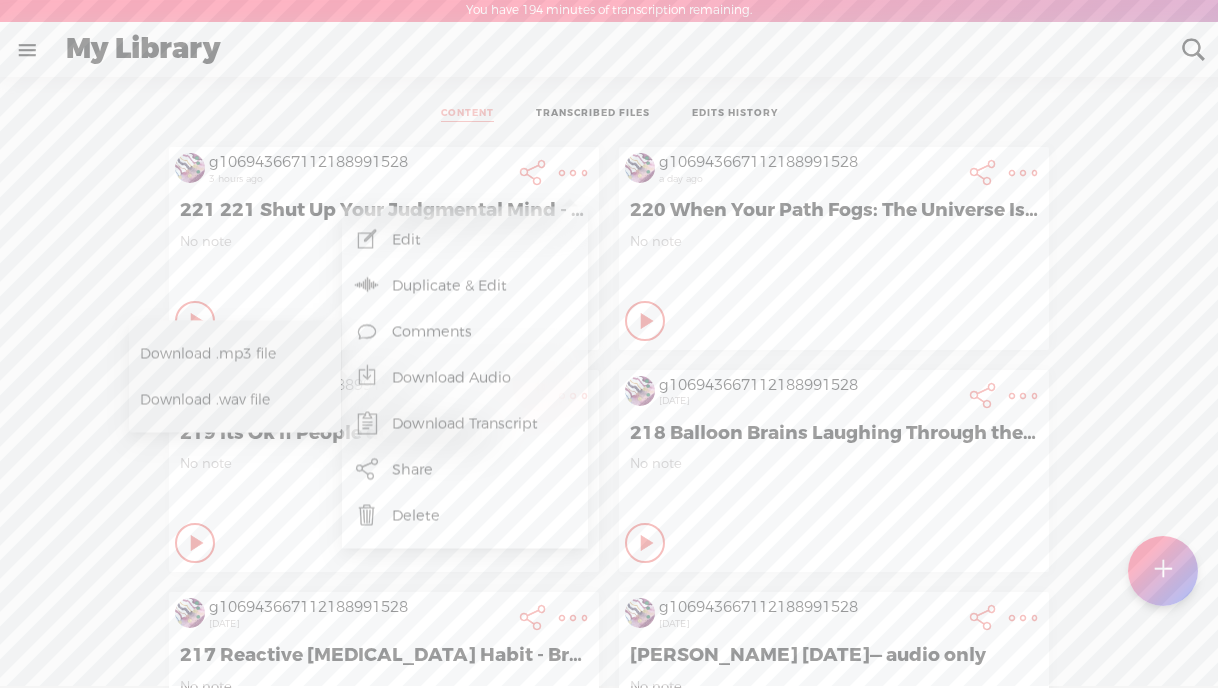 click on "Download .mp3 file" at bounding box center (228, 353) 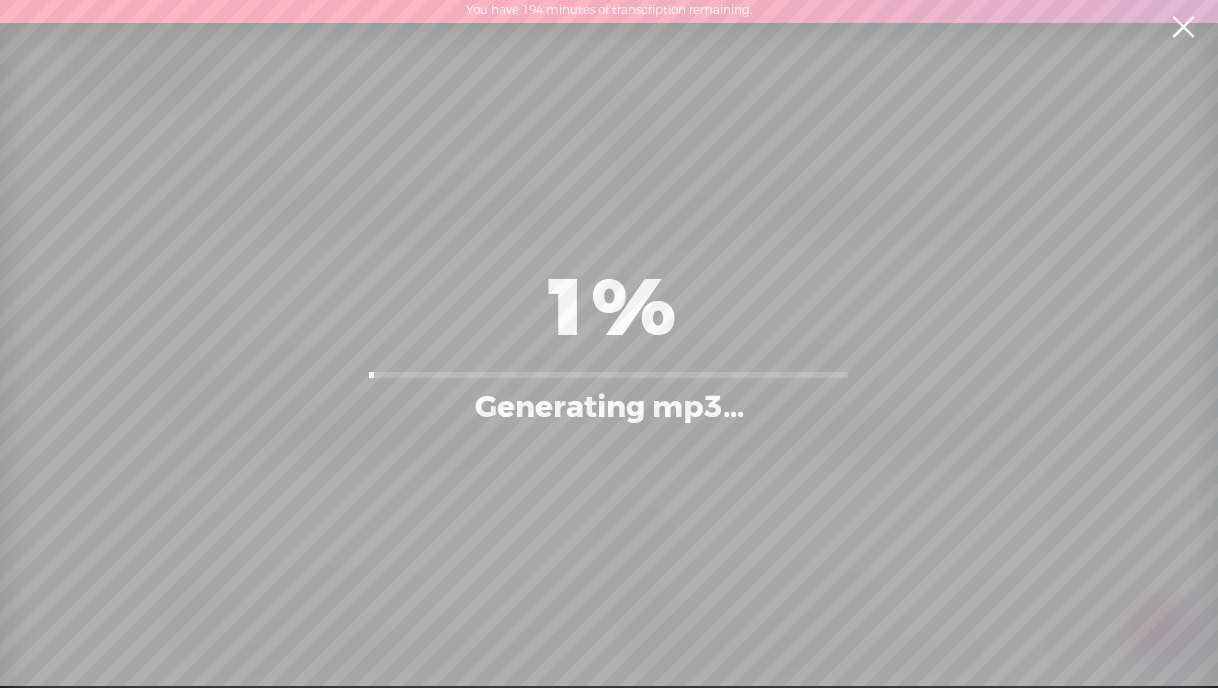 scroll, scrollTop: 0, scrollLeft: 0, axis: both 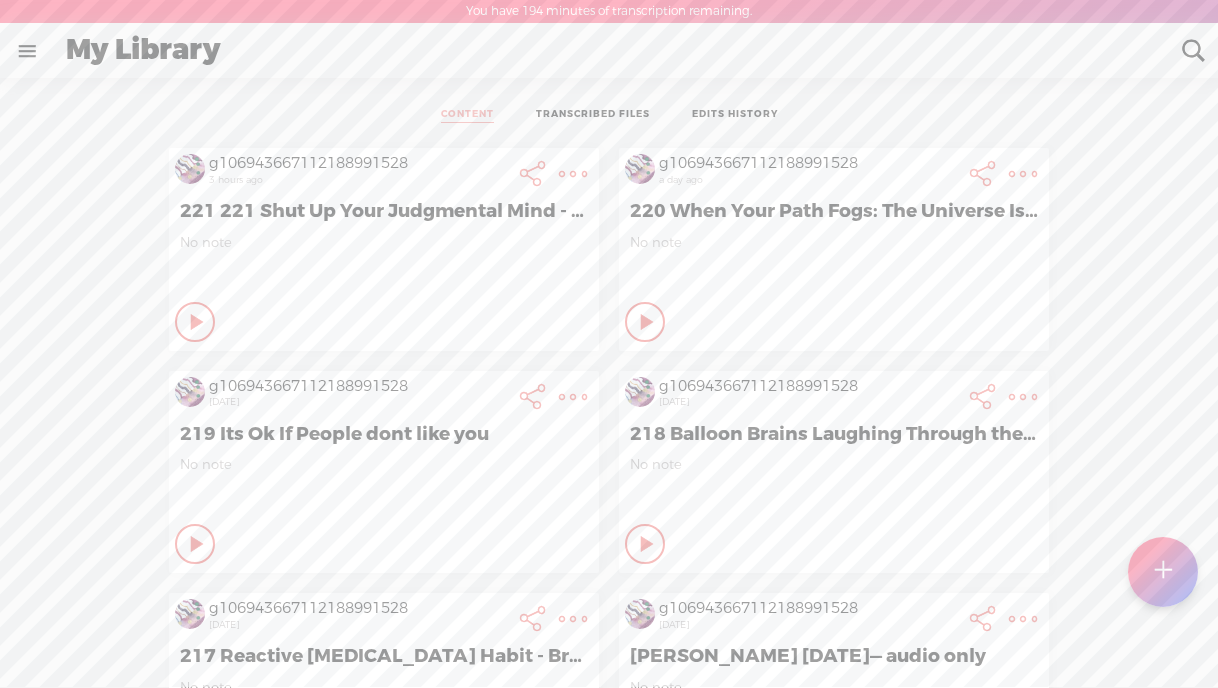 click at bounding box center [573, 174] 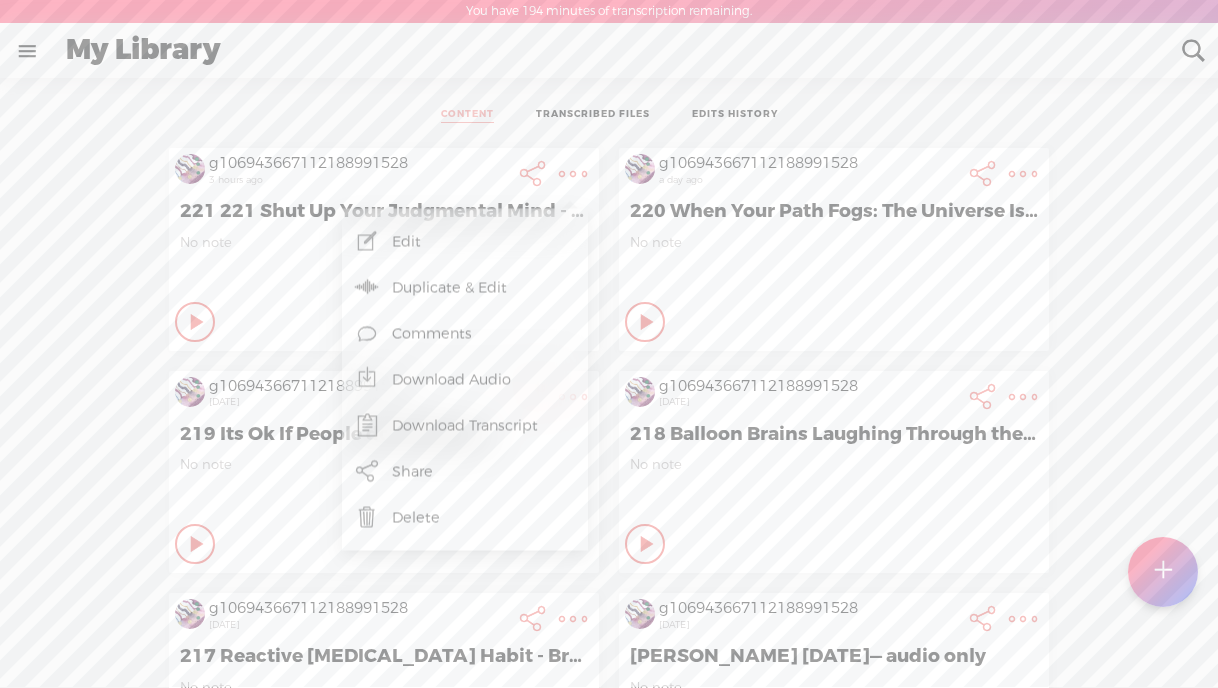 click on "Edit" at bounding box center (465, 242) 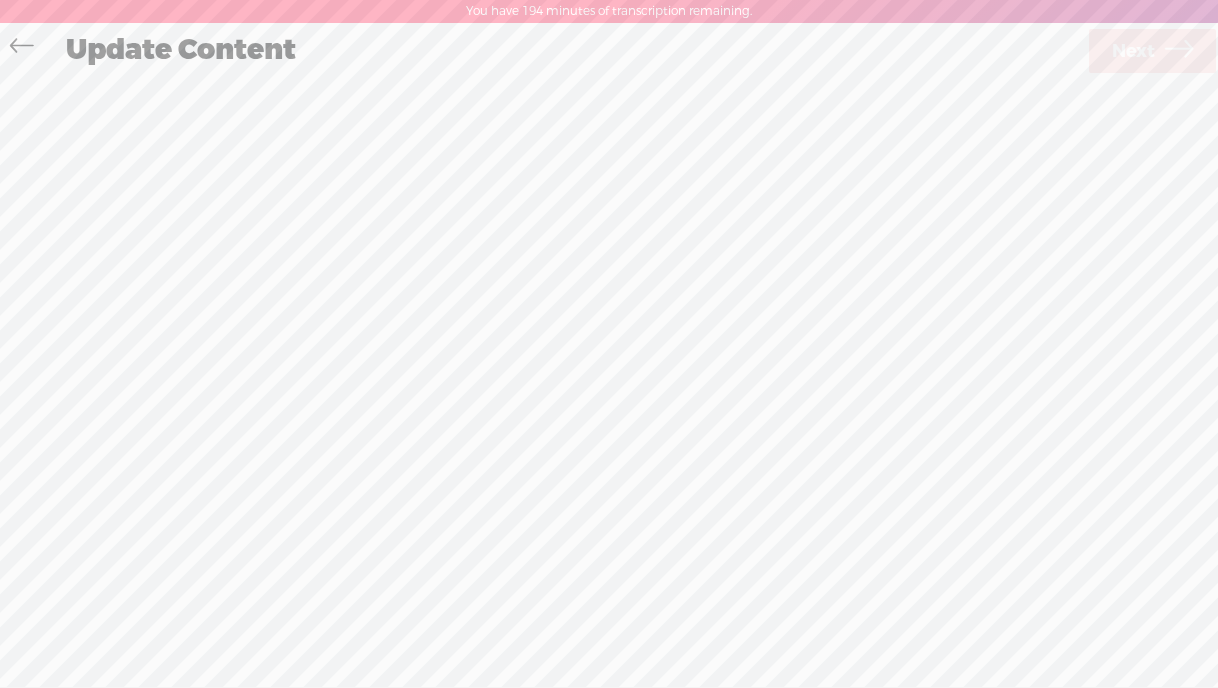 scroll, scrollTop: 1, scrollLeft: 0, axis: vertical 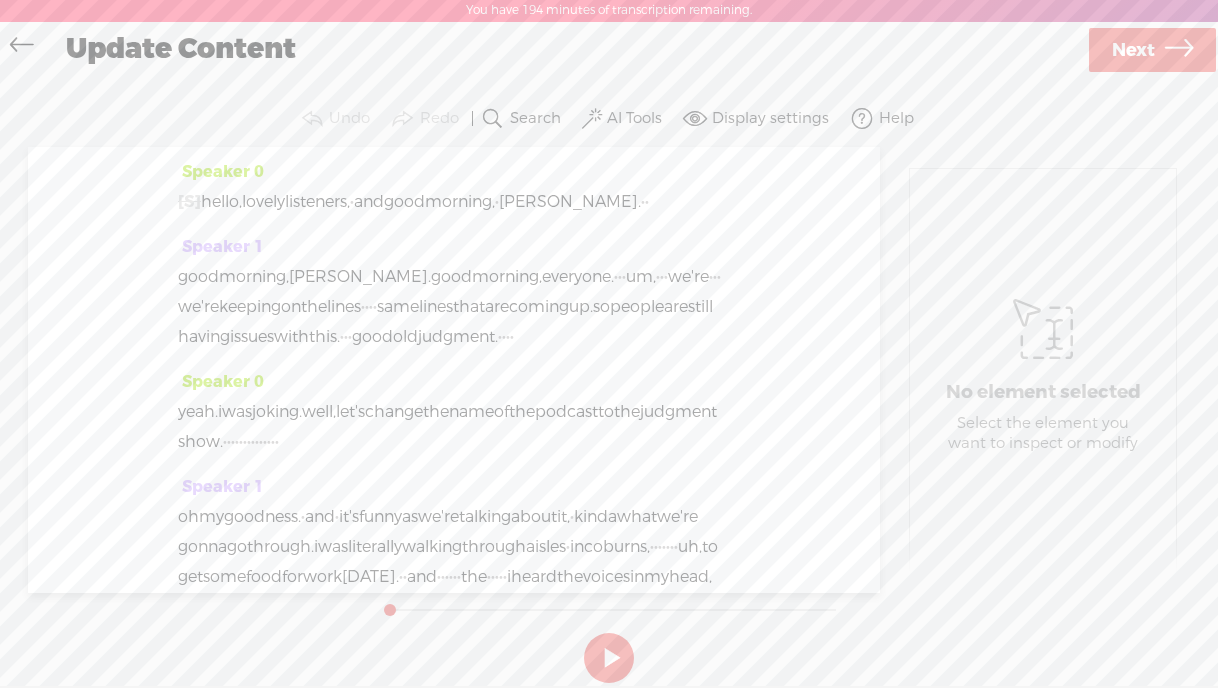 click on "Next" at bounding box center (1133, 50) 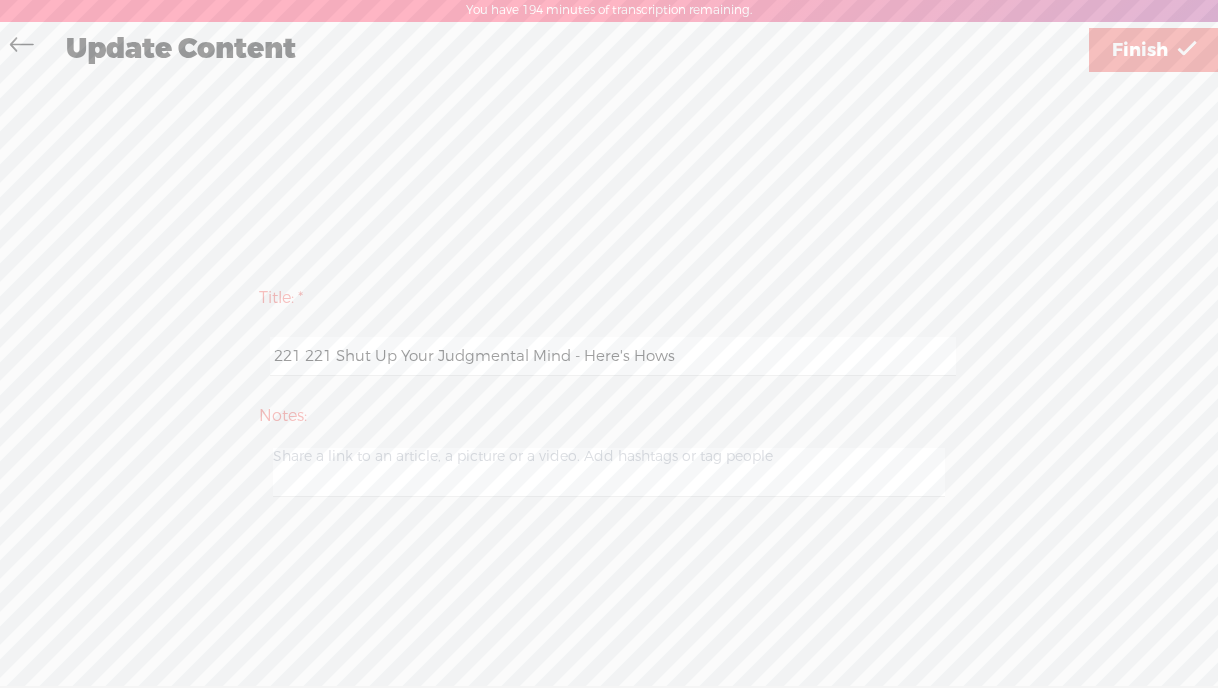 click on "221 221 Shut Up Your Judgmental Mind - Here's Hows" at bounding box center [612, 356] 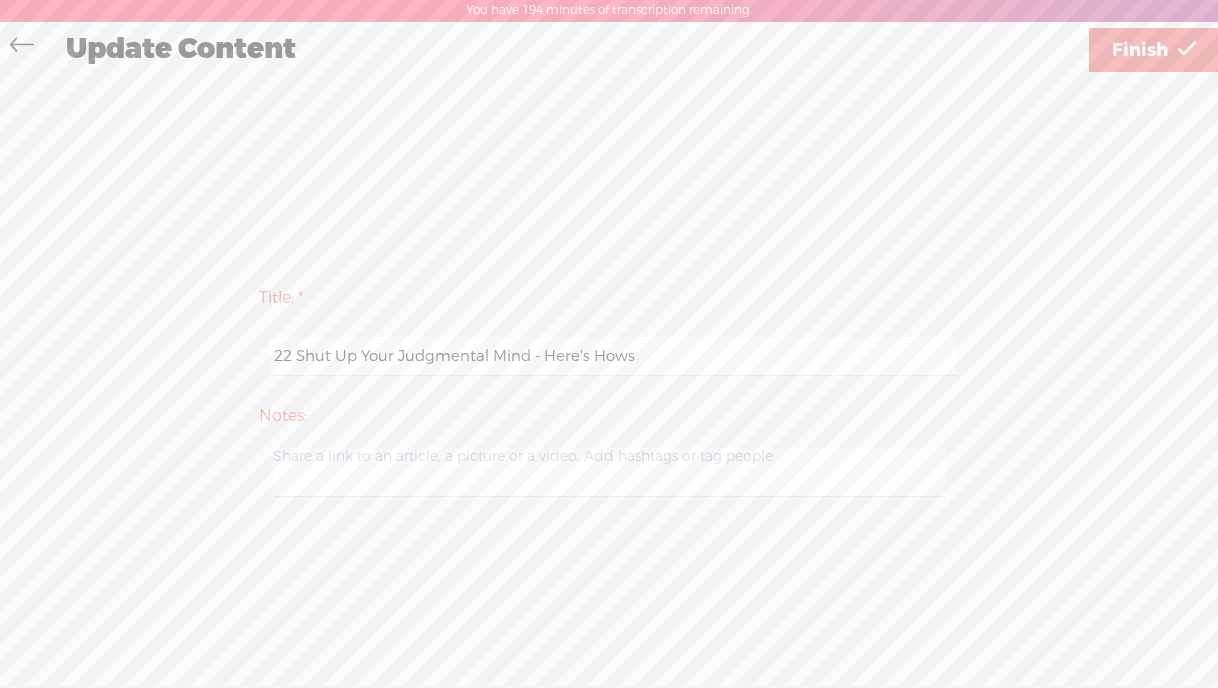 click on "22 Shut Up Your Judgmental Mind - Here's Hows" at bounding box center (612, 356) 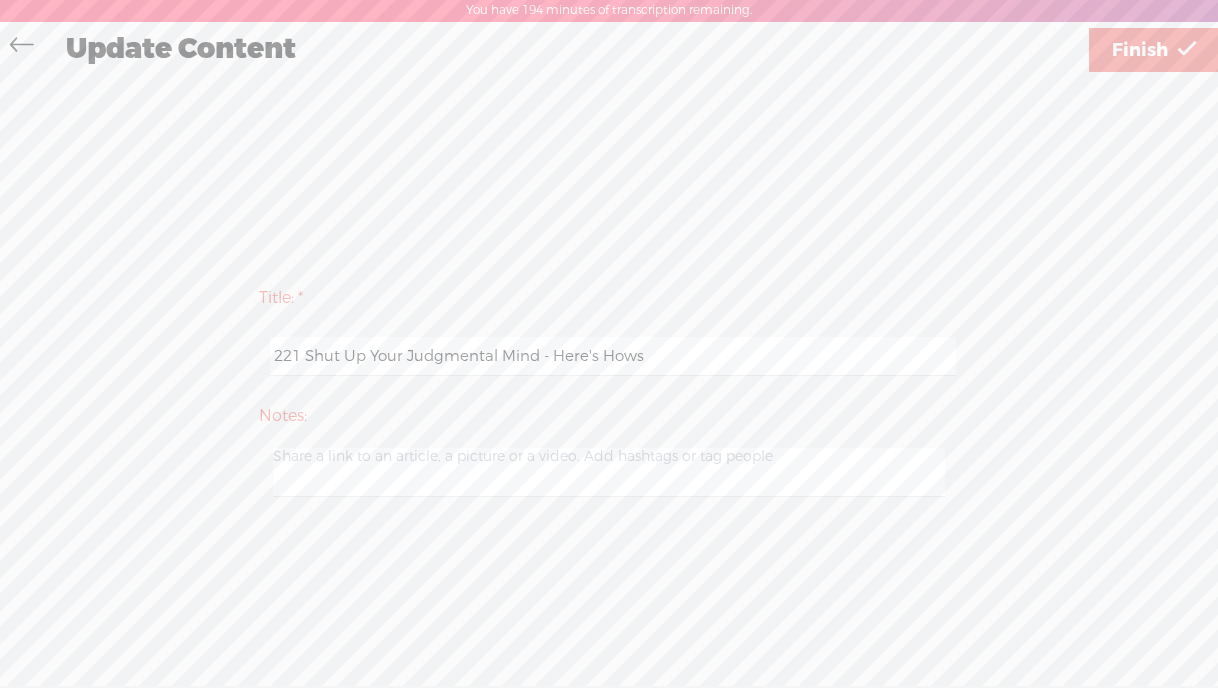 type on "221 Shut Up Your Judgmental Mind - Here's Hows" 